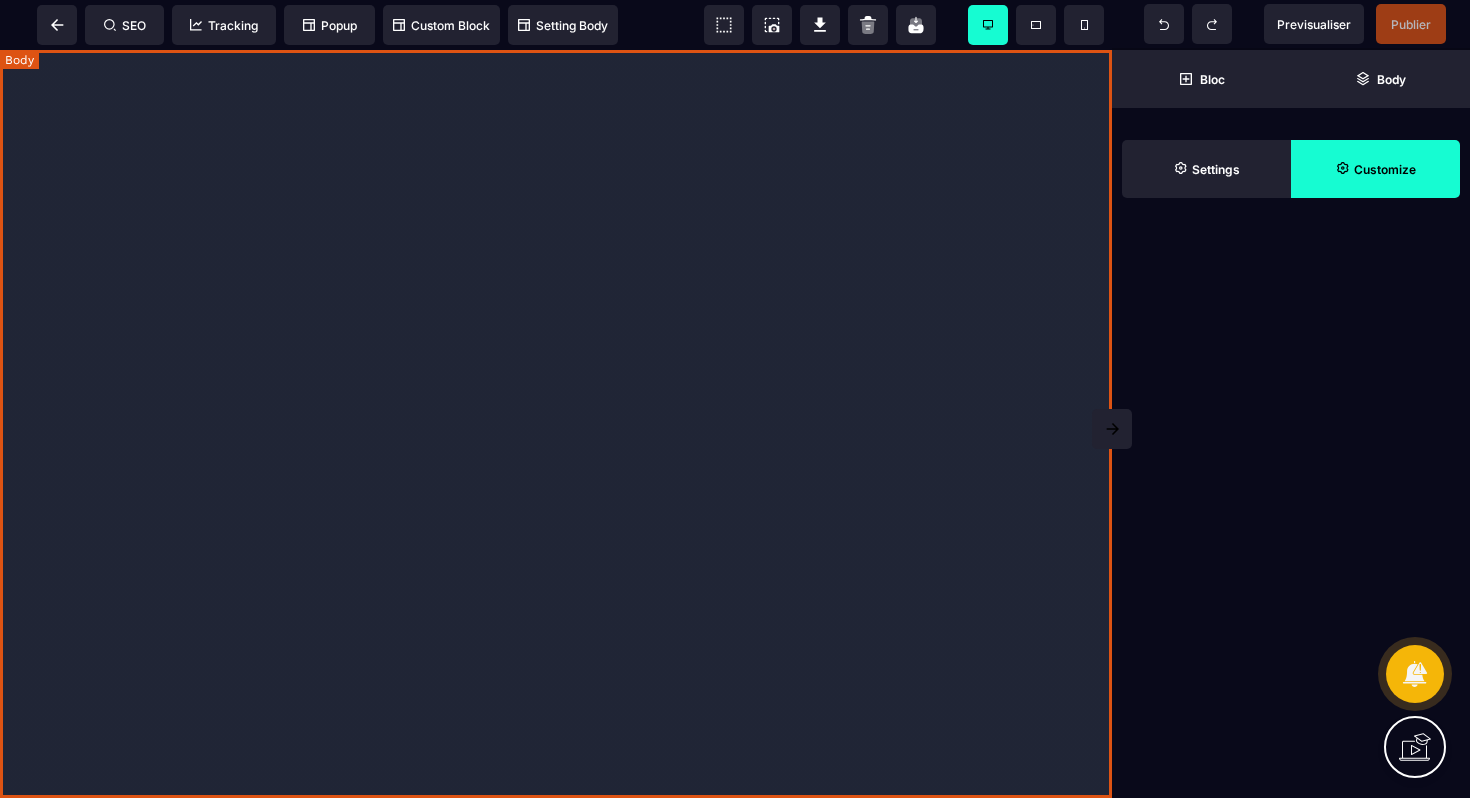 scroll, scrollTop: 0, scrollLeft: 0, axis: both 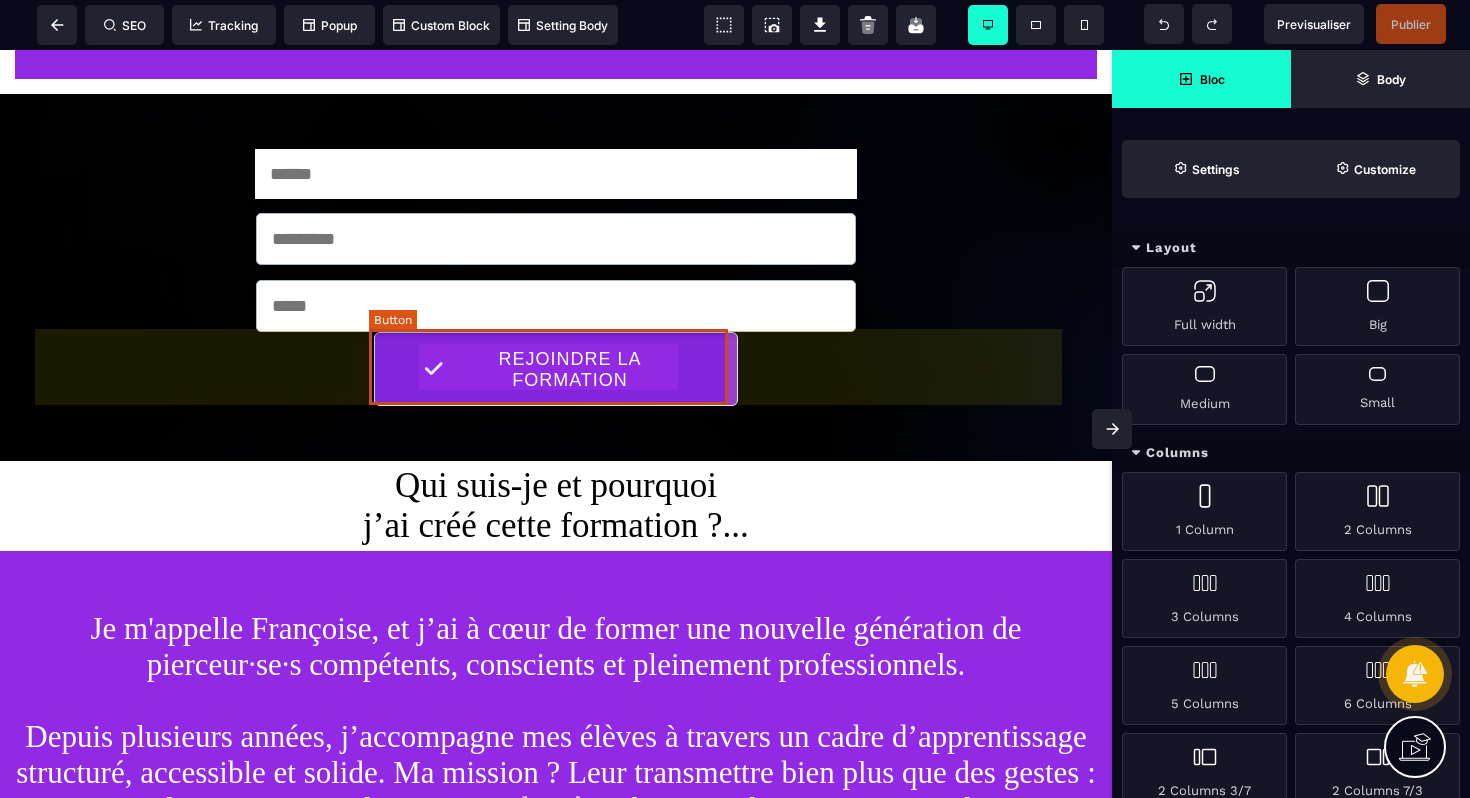 click on "REJOINDRE LA FORMATION" at bounding box center [570, 370] 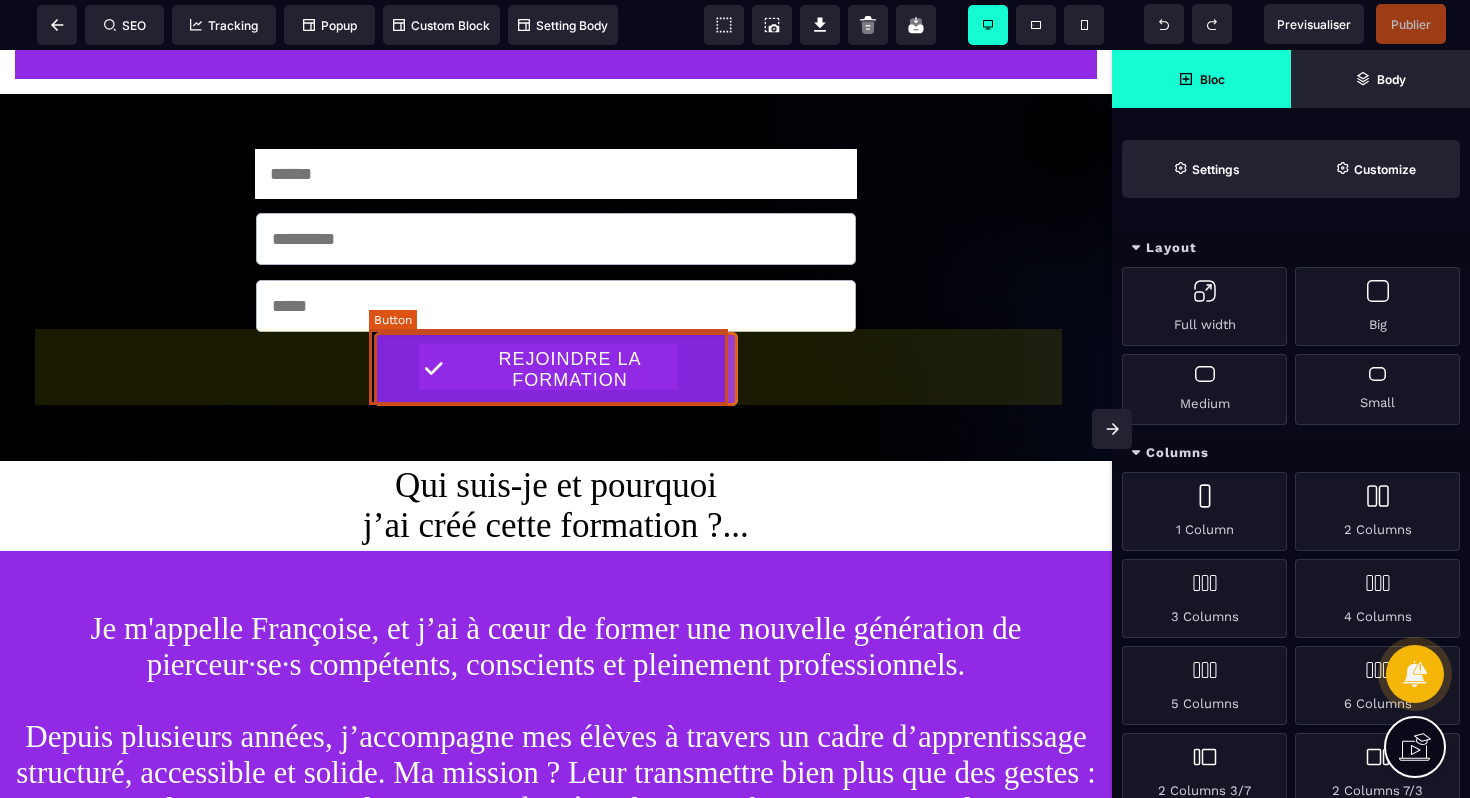 select on "******" 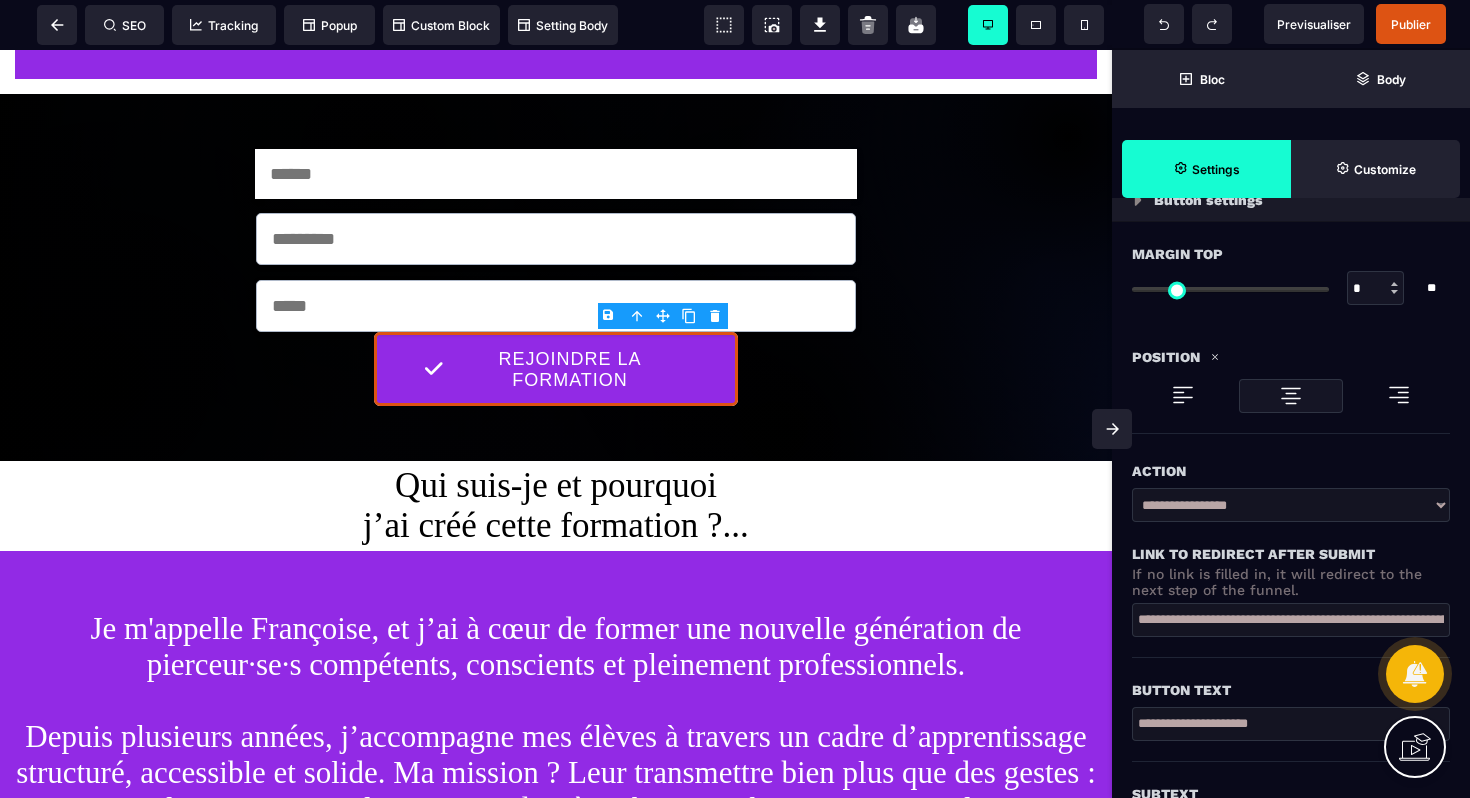 scroll, scrollTop: 154, scrollLeft: 0, axis: vertical 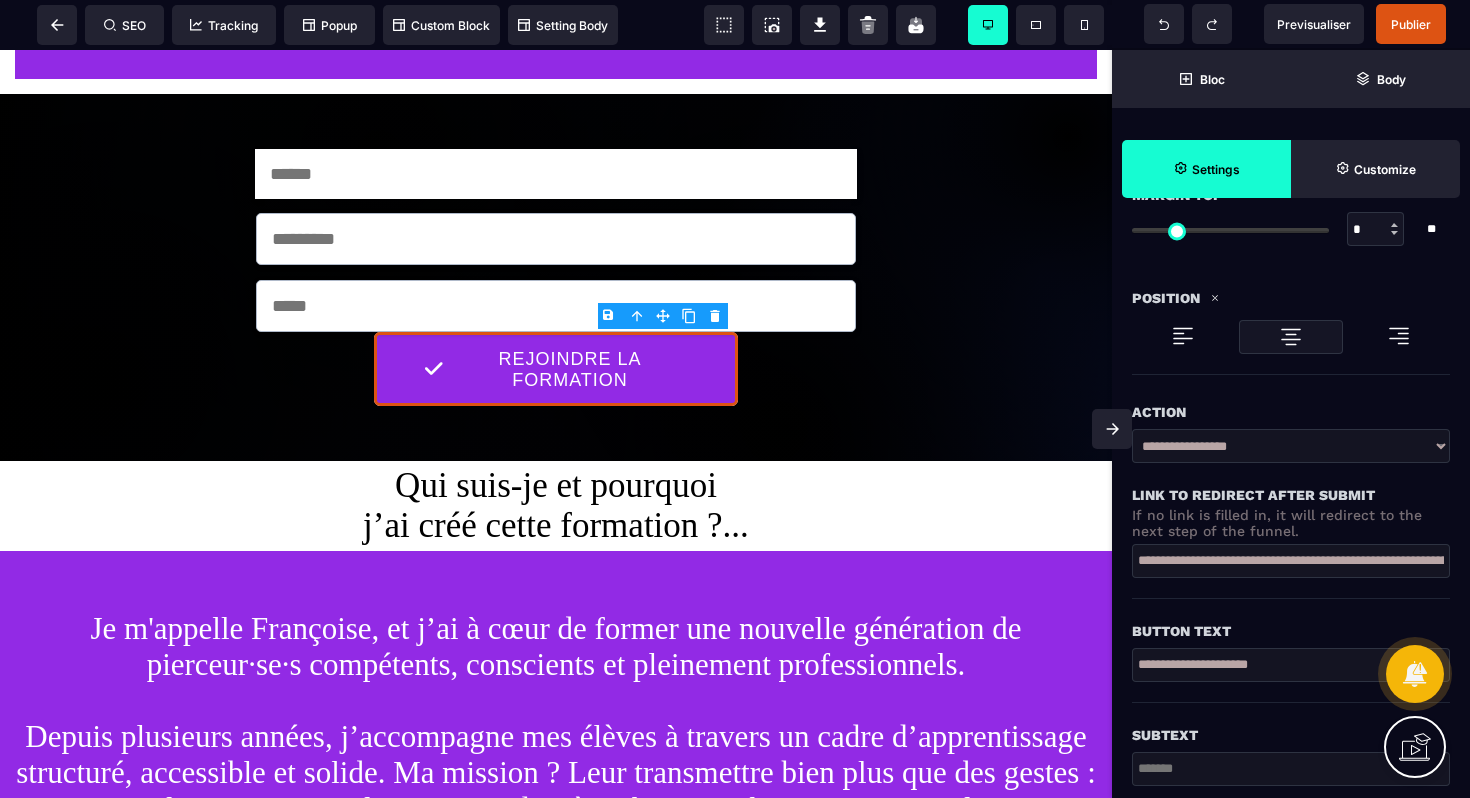 click on "**********" at bounding box center (1291, 561) 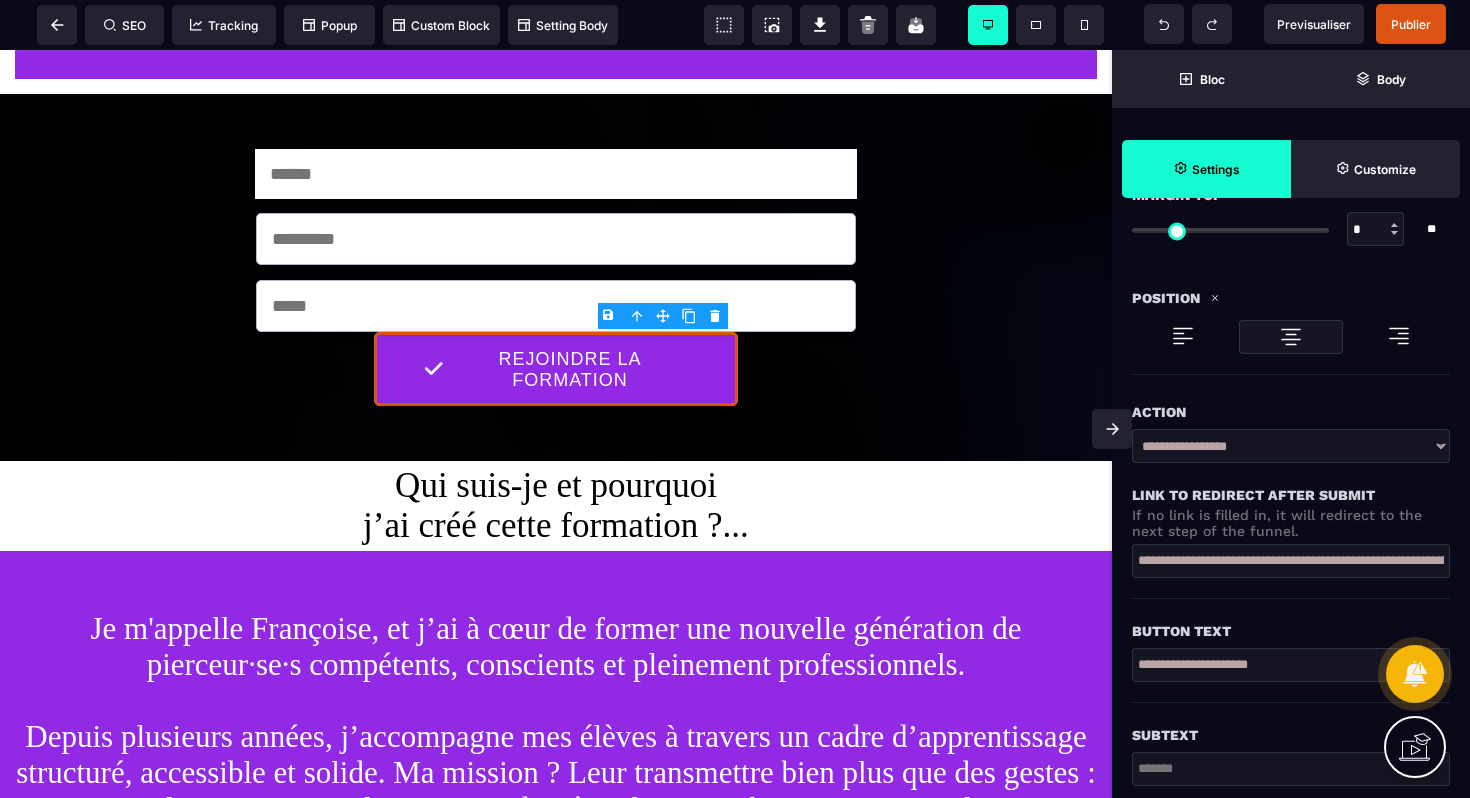paste 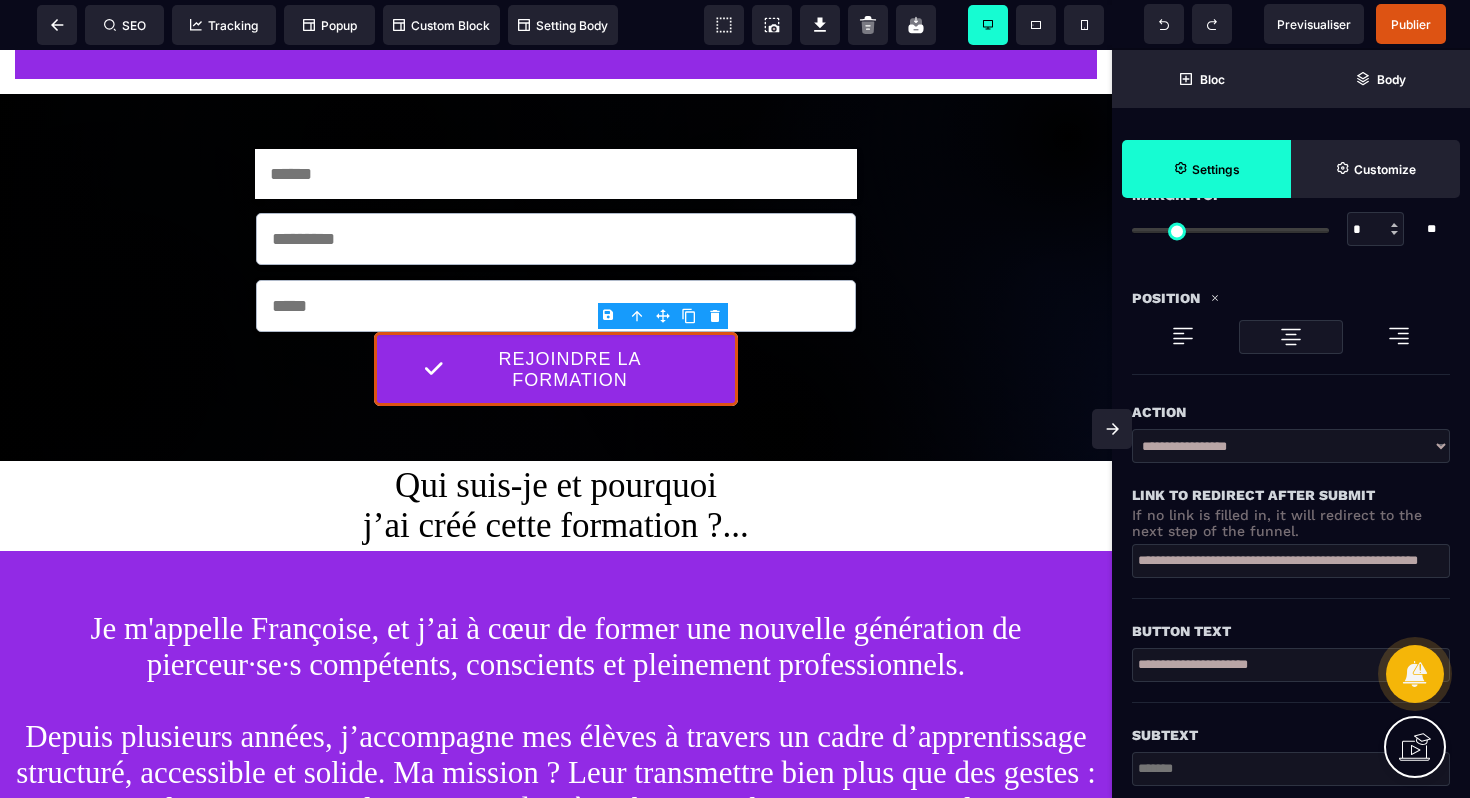 scroll, scrollTop: 0, scrollLeft: 87, axis: horizontal 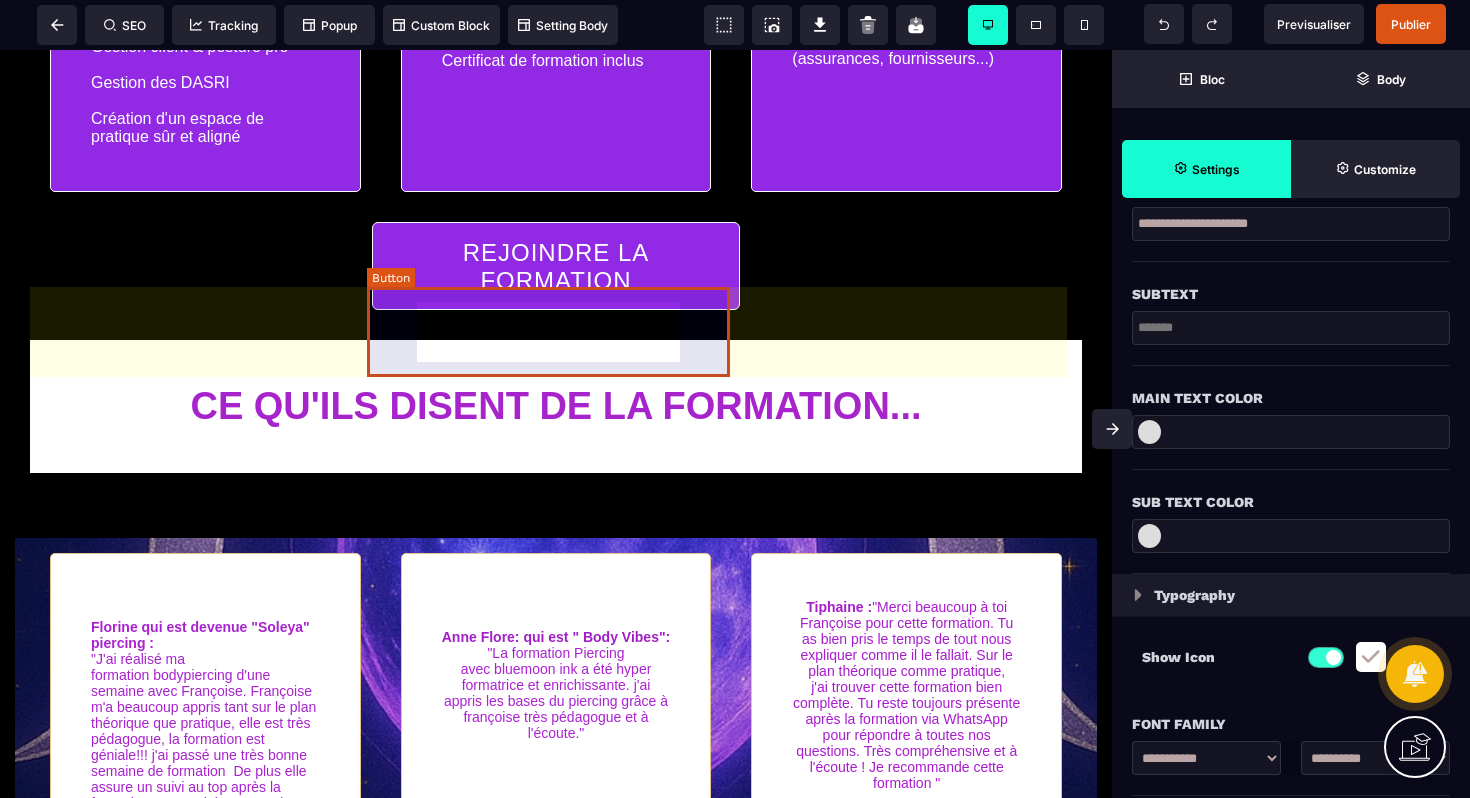 type on "**********" 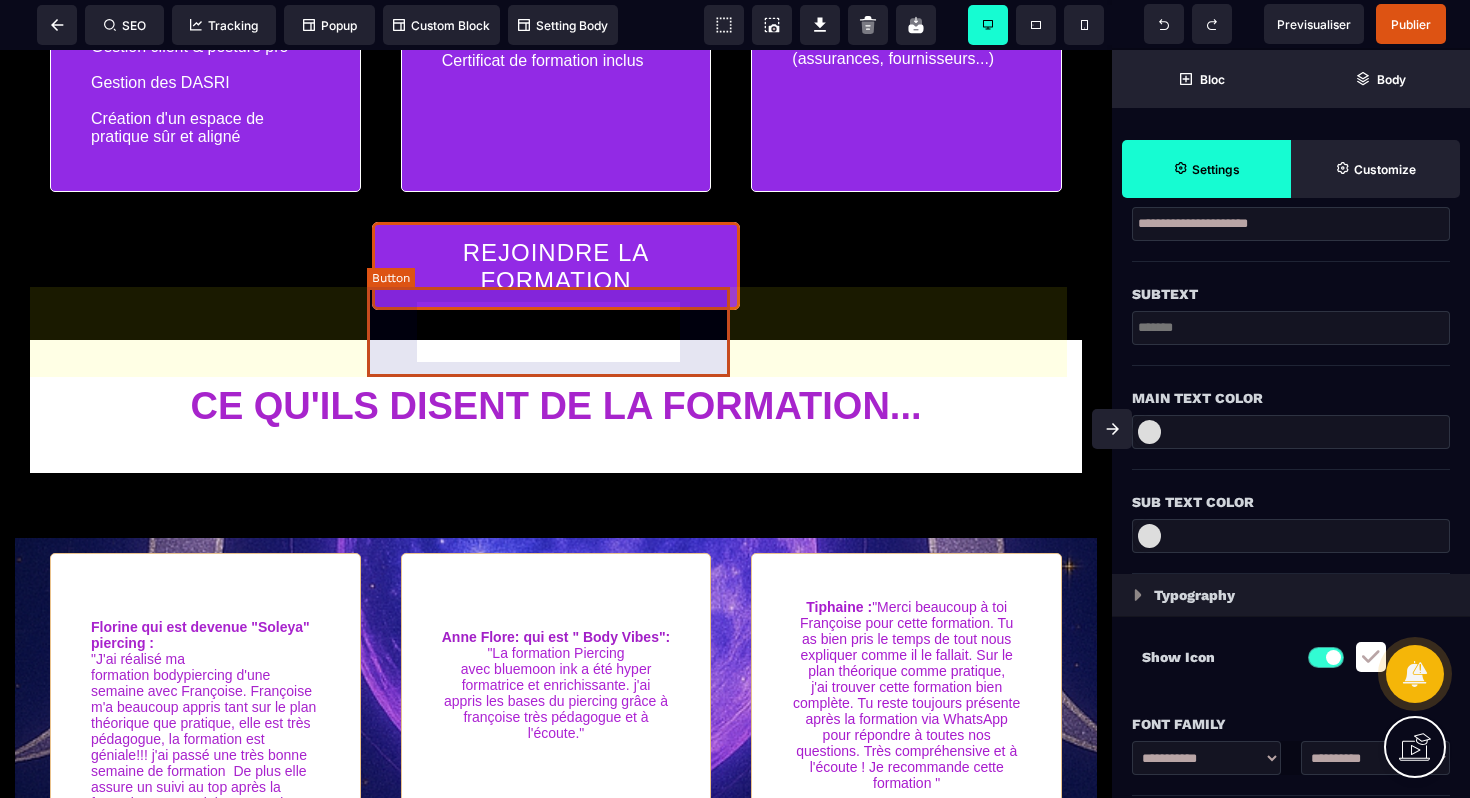 scroll, scrollTop: 0, scrollLeft: 0, axis: both 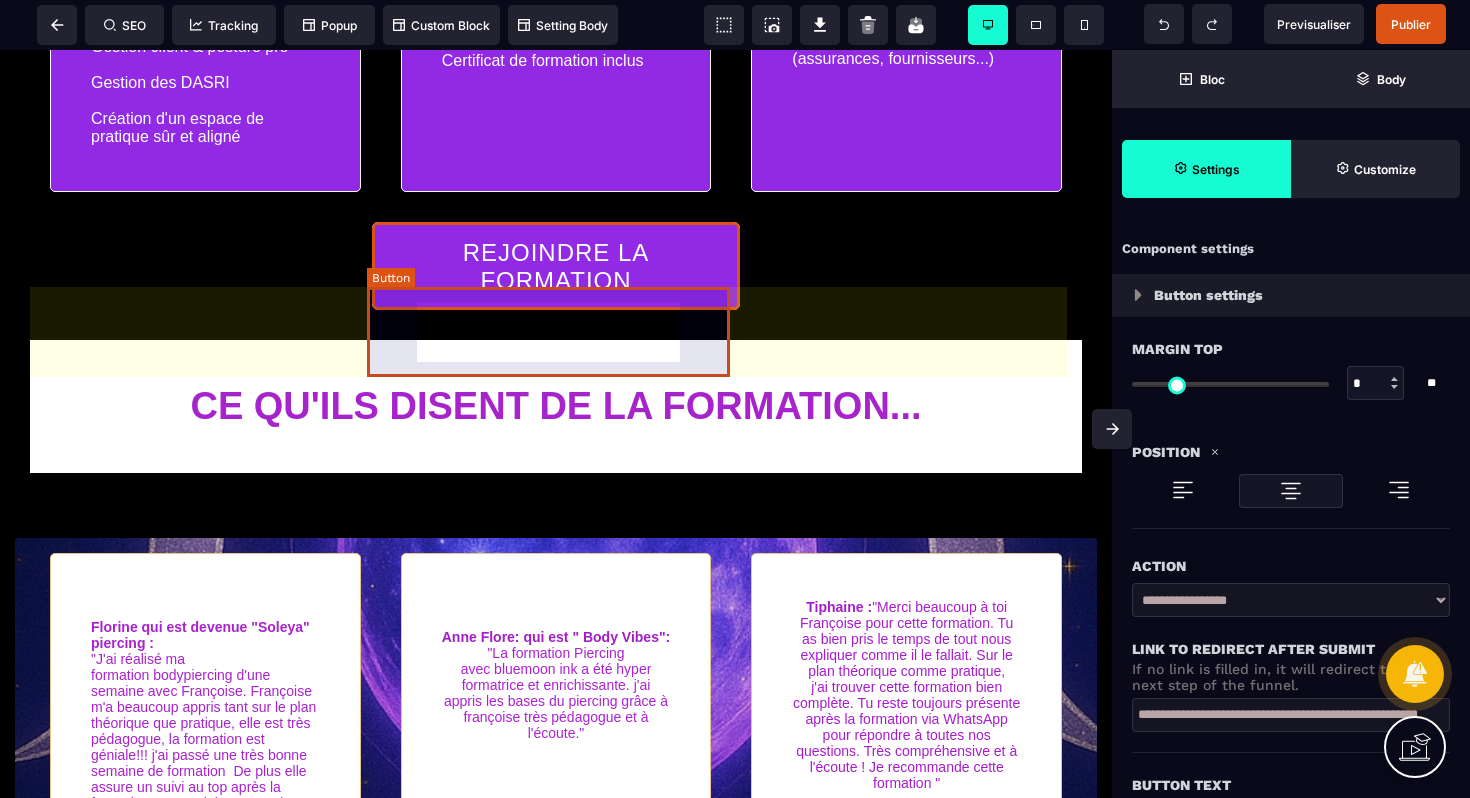 select on "******" 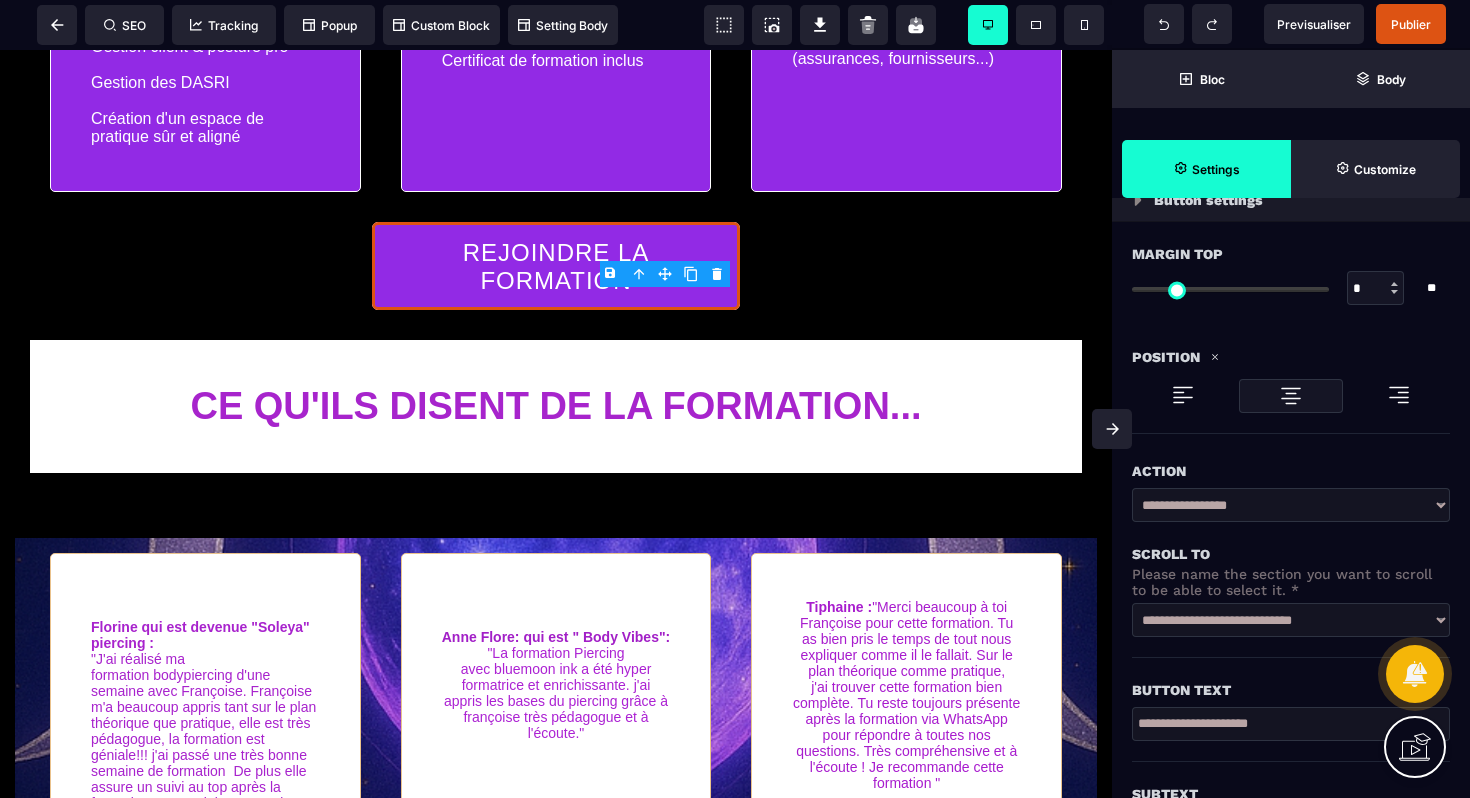scroll, scrollTop: 96, scrollLeft: 0, axis: vertical 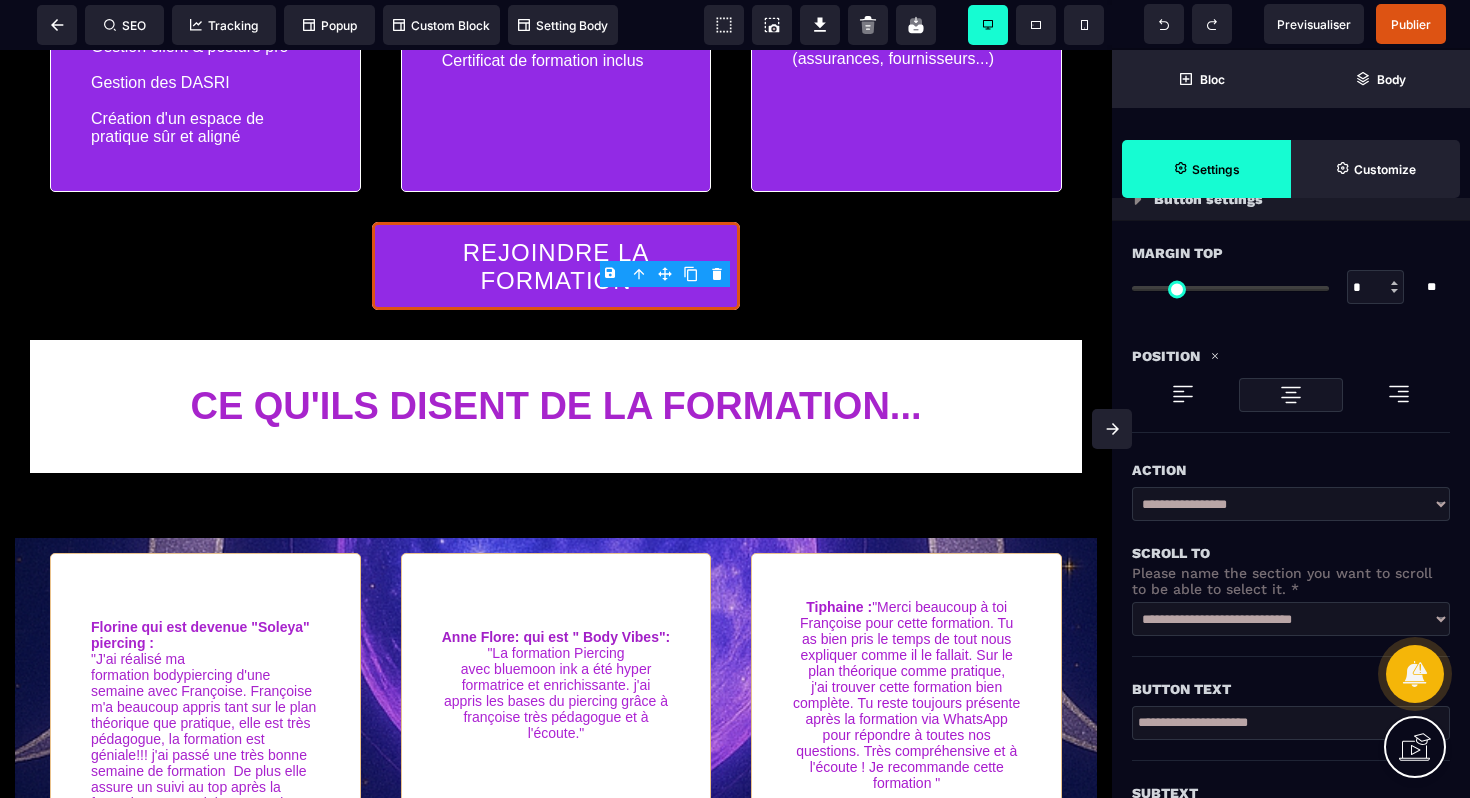 click on "**********" at bounding box center [1291, 619] 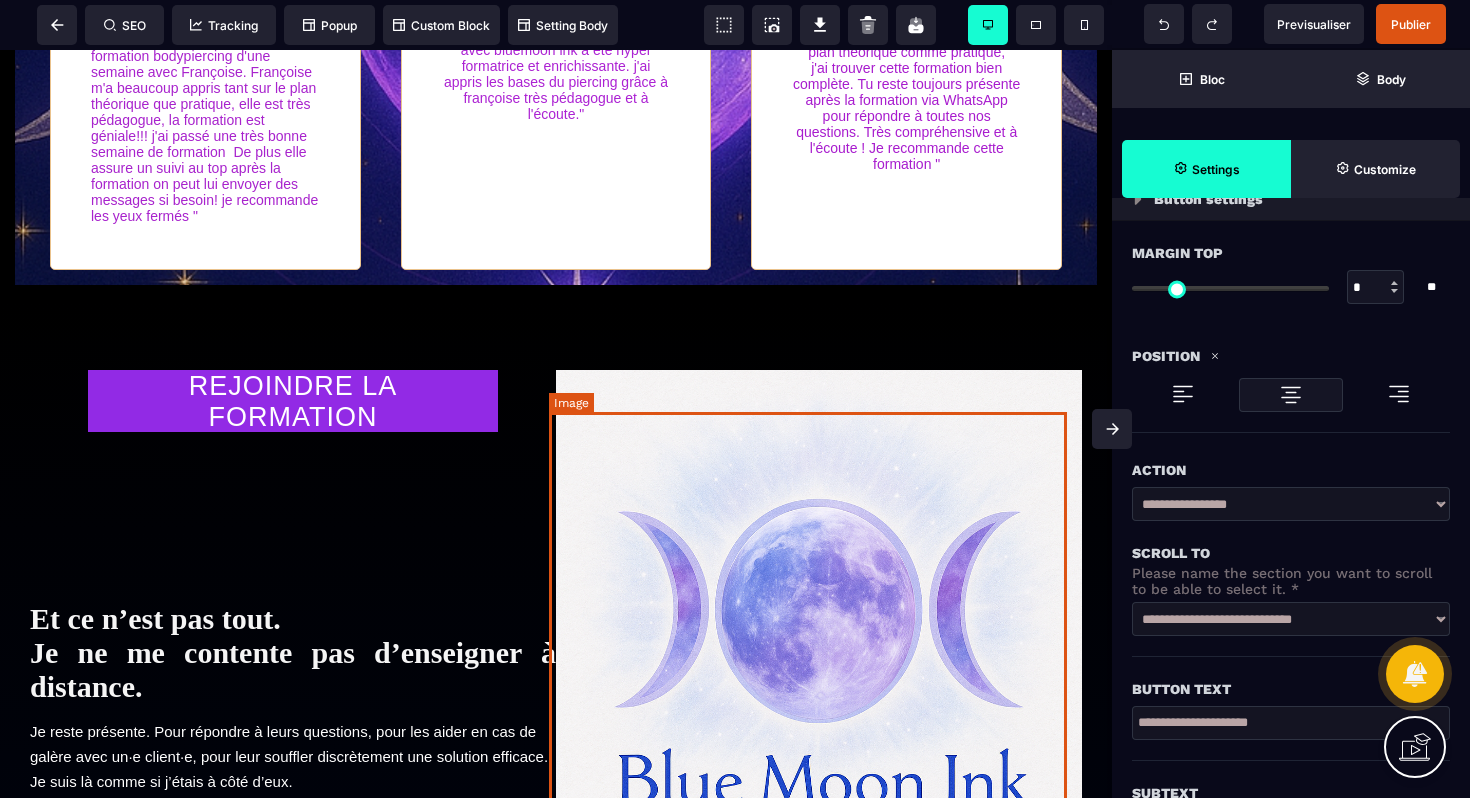 scroll, scrollTop: 3600, scrollLeft: 0, axis: vertical 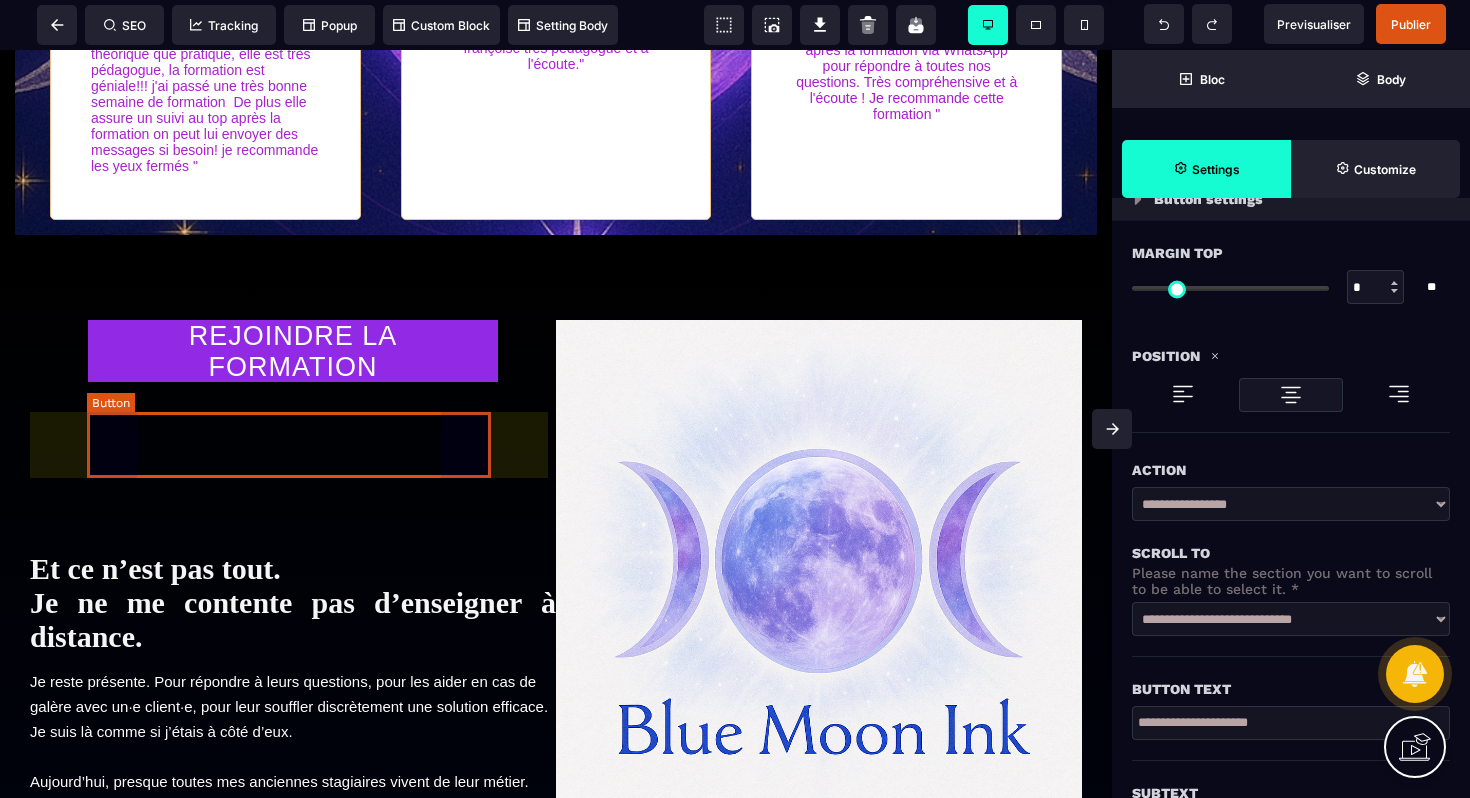 click on "REJOINDRE LA FORMATION" at bounding box center [293, 352] 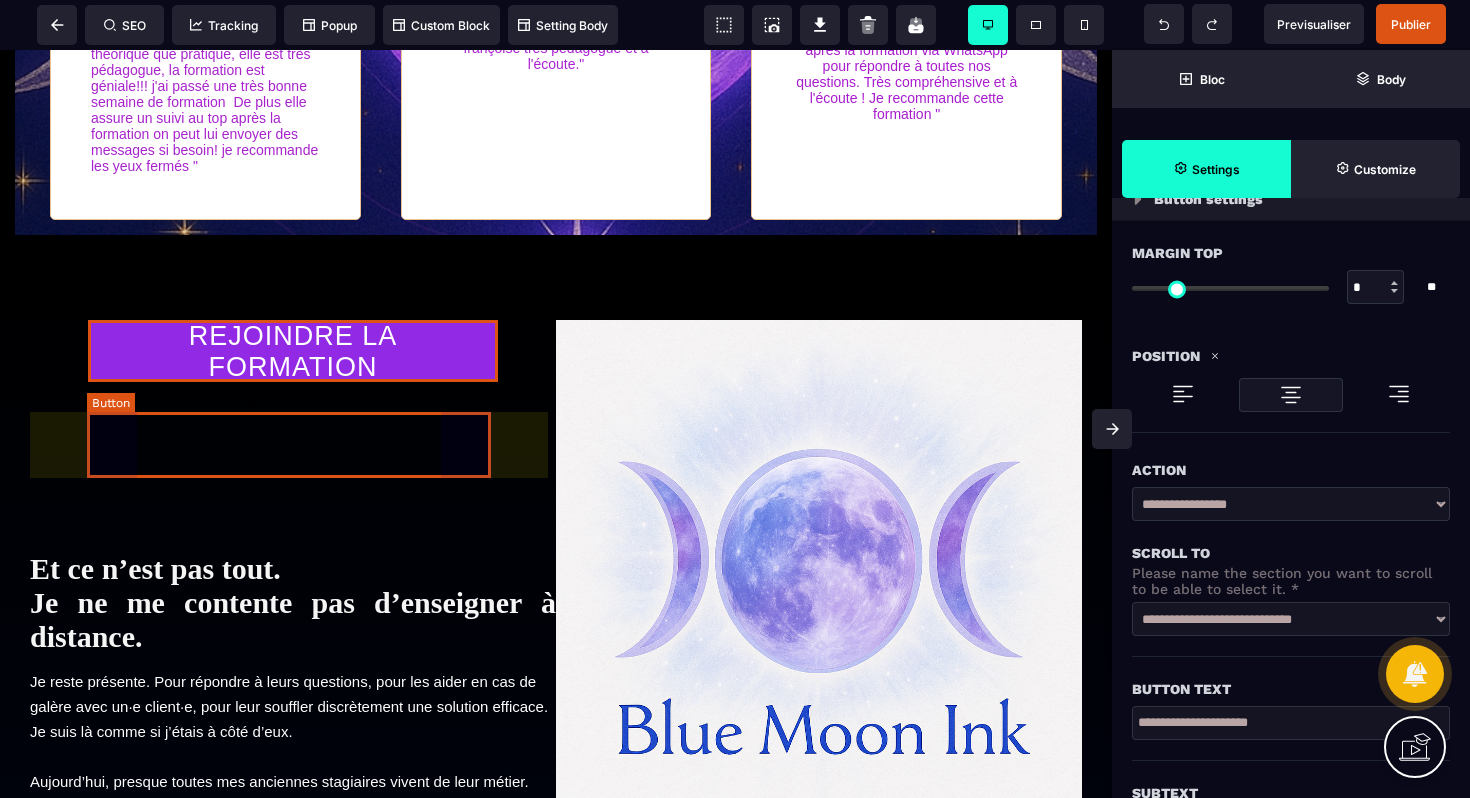select on "******" 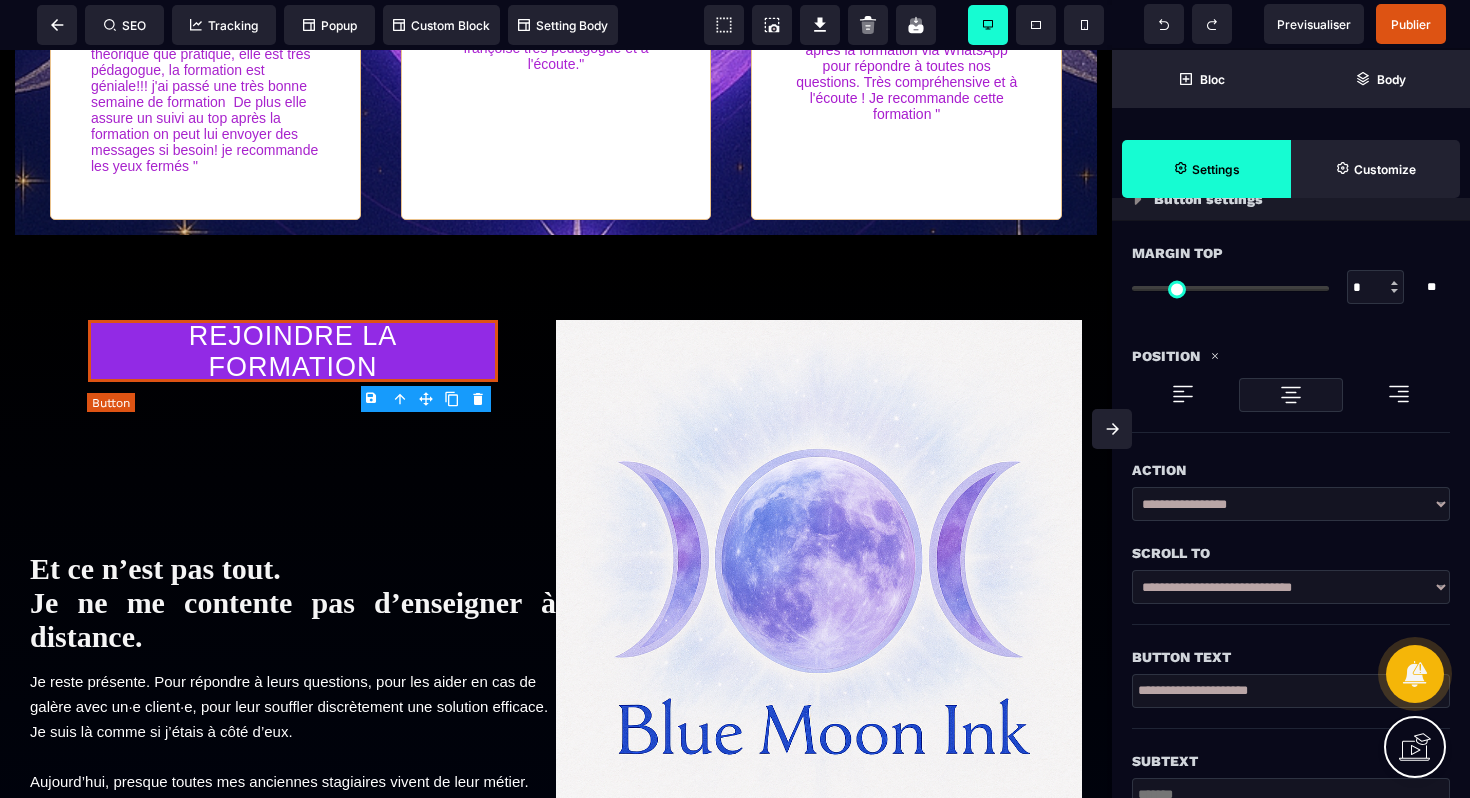 type on "*" 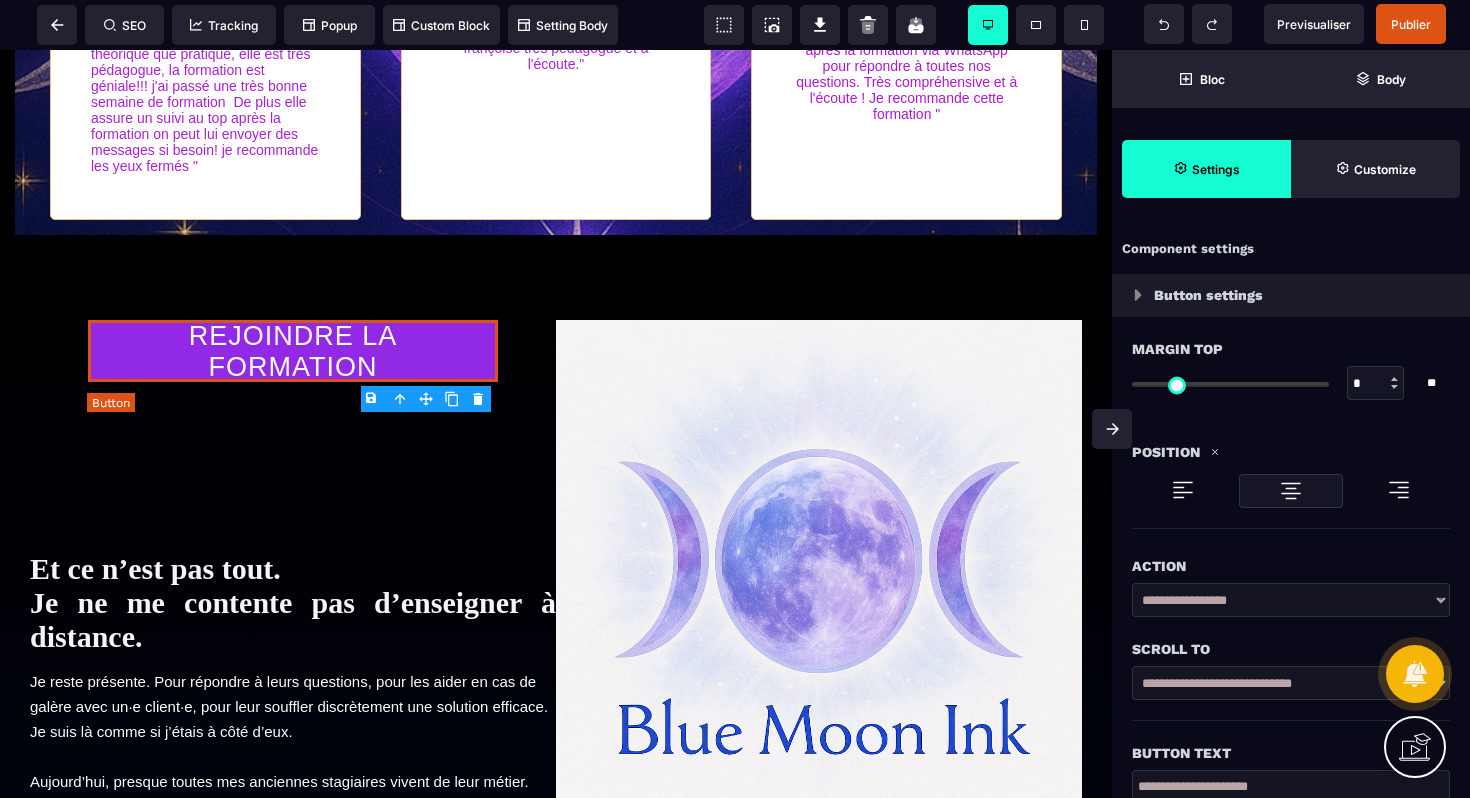 type on "**" 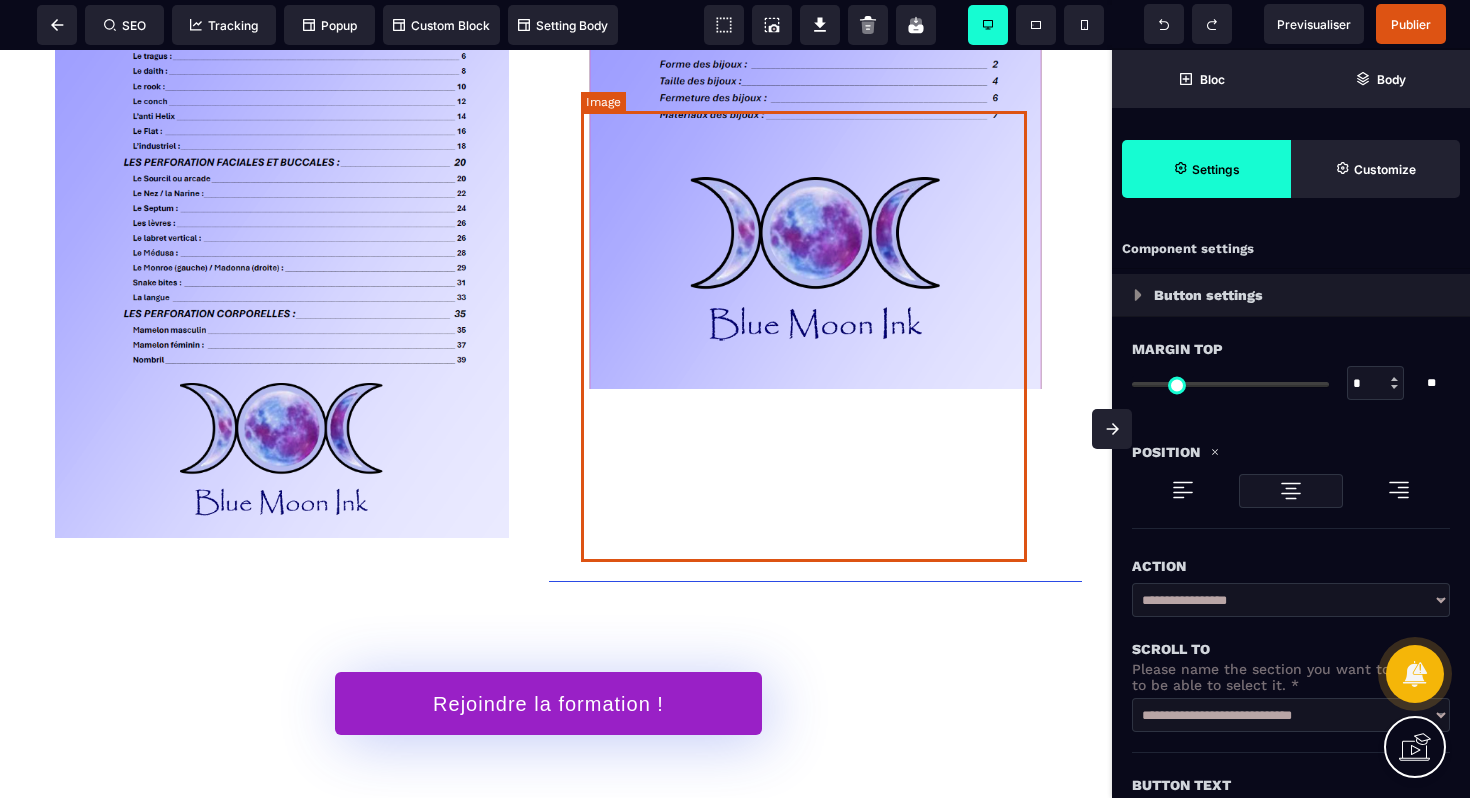 scroll, scrollTop: 6196, scrollLeft: 0, axis: vertical 